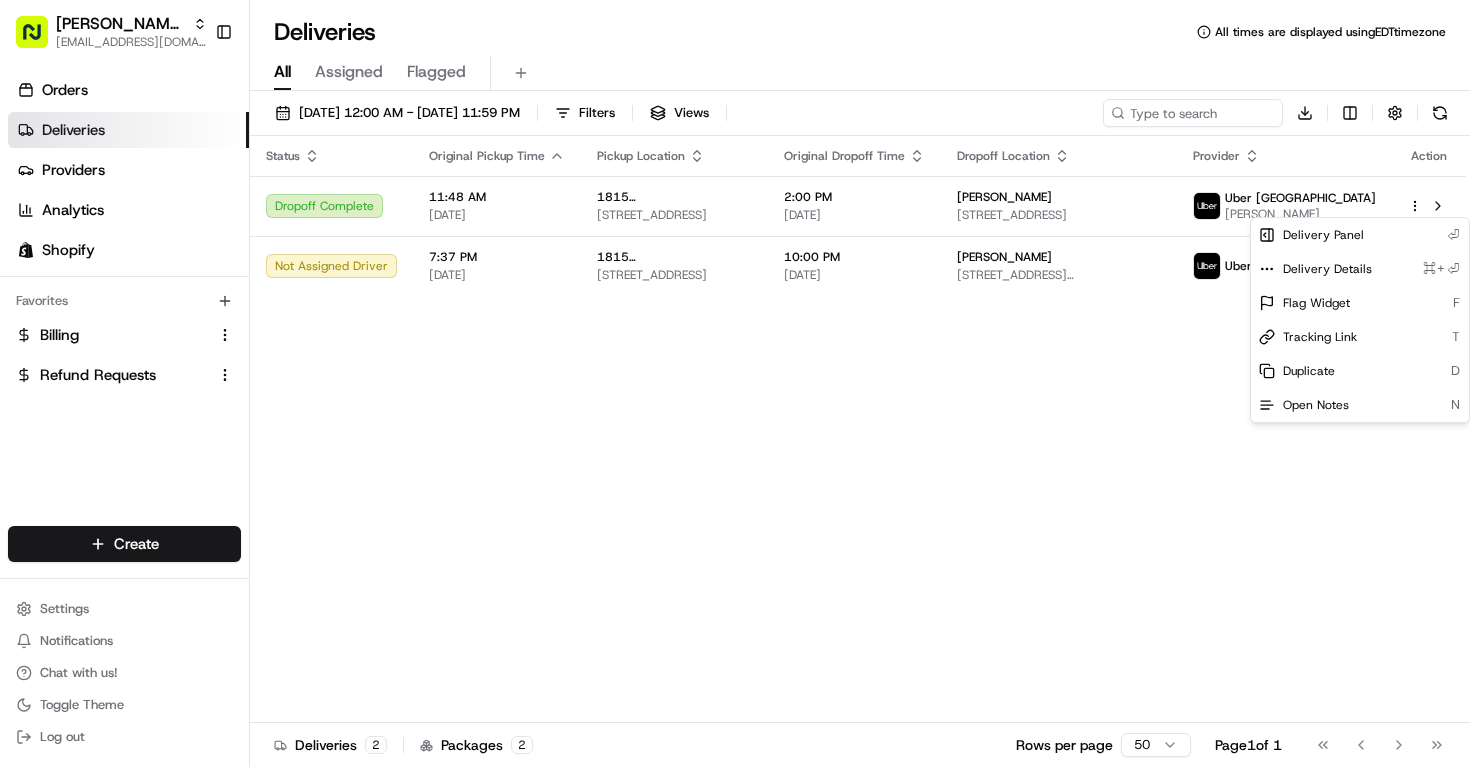 scroll, scrollTop: 0, scrollLeft: 0, axis: both 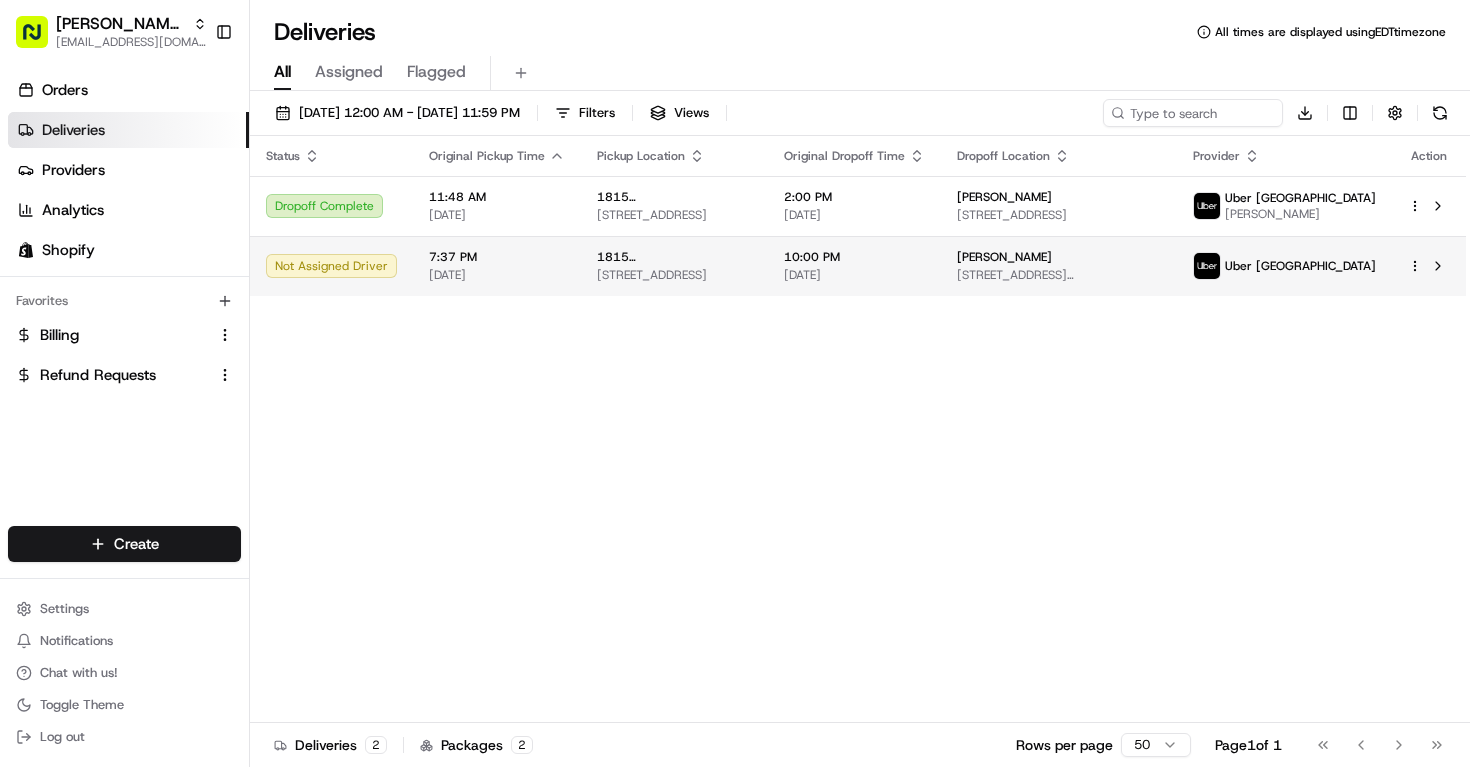 click on "[PERSON_NAME] [STREET_ADDRESS][PERSON_NAME]" at bounding box center [1059, 266] 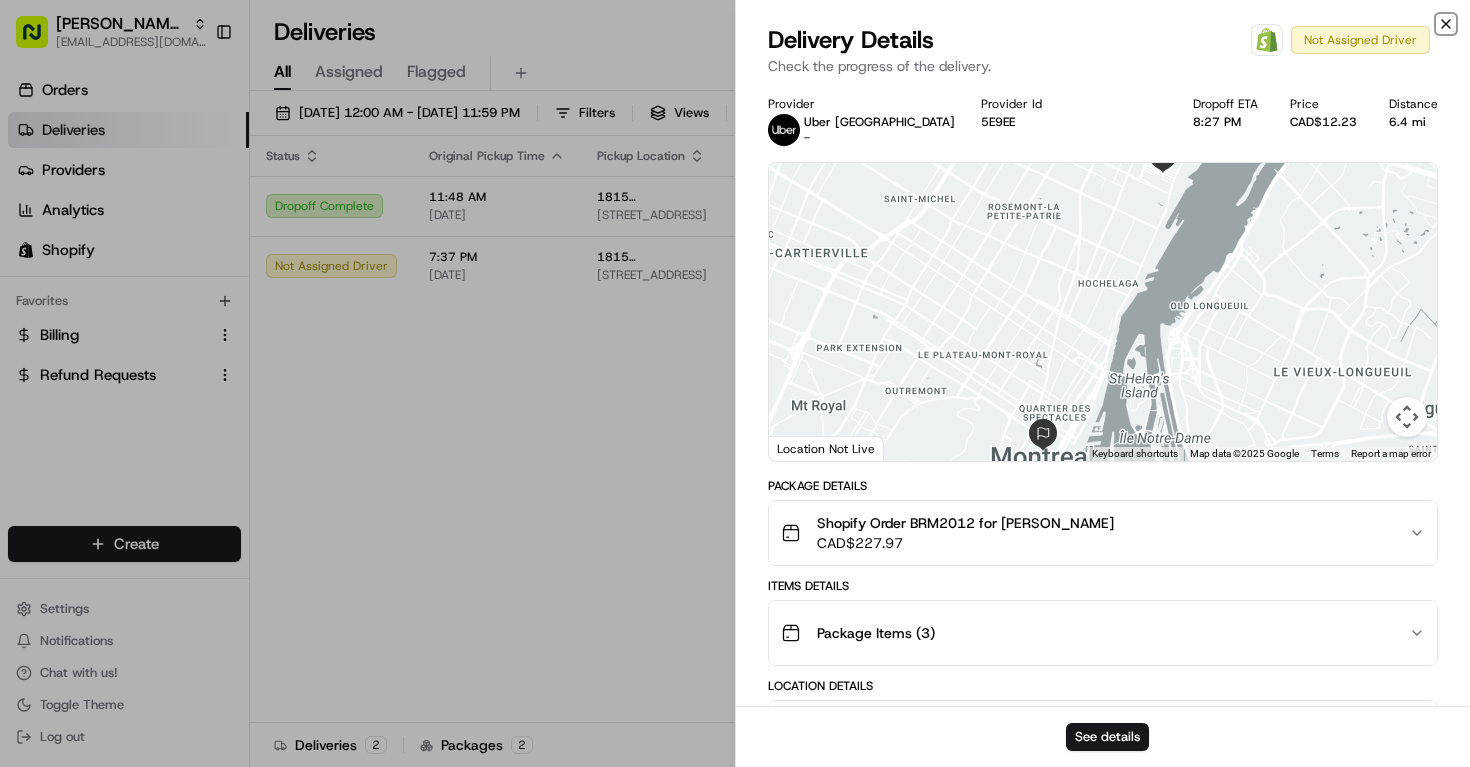 click 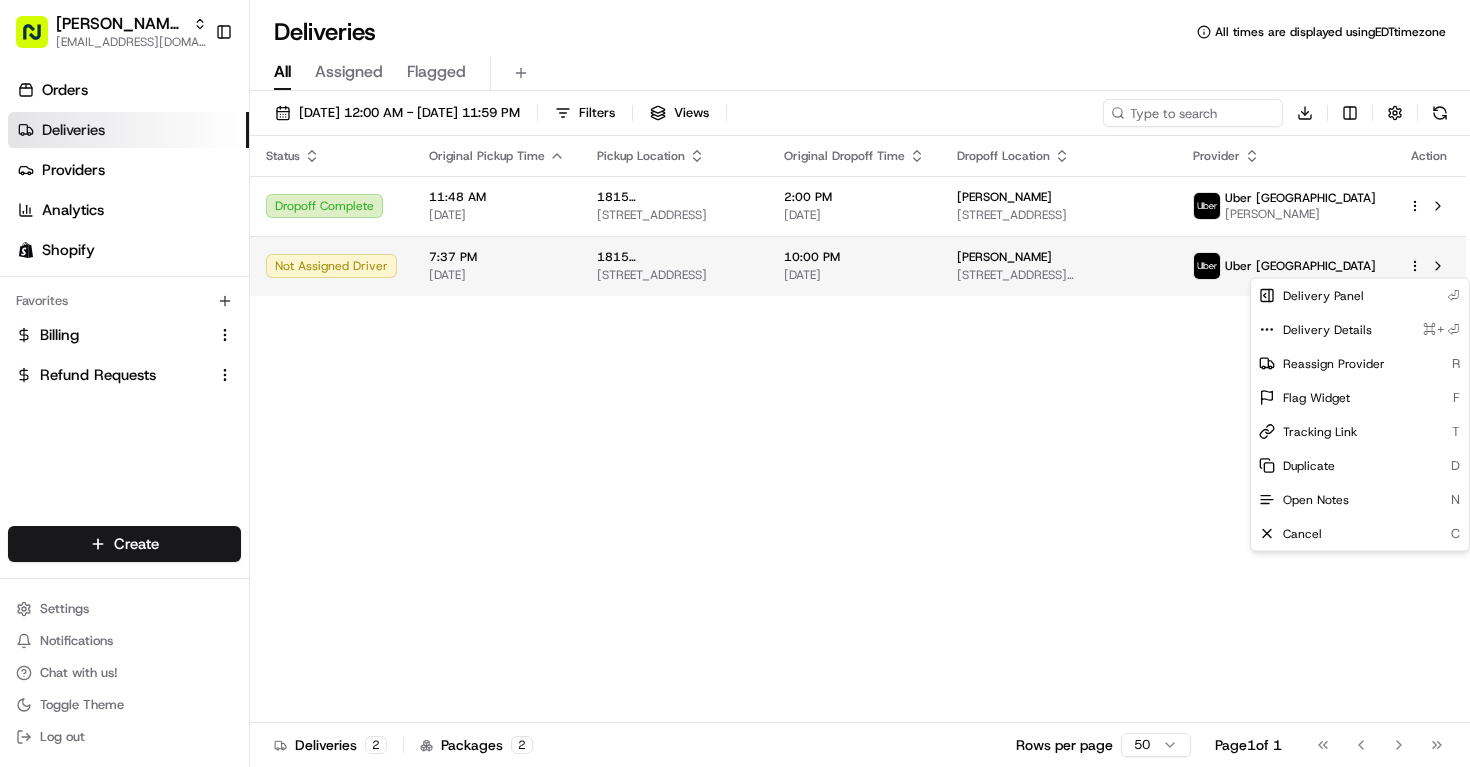 click on "[PERSON_NAME] MTL [PERSON_NAME][EMAIL_ADDRESS][DOMAIN_NAME] Toggle Sidebar Orders Deliveries Providers Analytics Shopify Favorites Billing Refund Requests Main Menu Members & Organization Organization Users Roles Preferences Customization Tracking Orchestration Automations Dispatch Strategy Locations Pickup Locations Dropoff Locations Billing Billing Refund Requests Integrations Notification Triggers Webhooks API Keys Request Logs Create Settings Notifications Chat with us! Toggle Theme Log out Deliveries All times are displayed using  EDT  timezone All Assigned Flagged [DATE] 12:00 AM - [DATE] 11:59 PM Filters Views Download Status Original Pickup Time Pickup Location Original Dropoff Time Dropoff Location Provider Action Dropoff Complete 11:48 AM [DATE] [STREET_ADDRESS] 2:00 PM [DATE] [PERSON_NAME] [STREET_ADDRESS] [PERSON_NAME] Not Assigned Driver 7:37 PM [DATE] [STREET_ADDRESS][GEOGRAPHIC_DATA] 10:00 PM 2 2 50 1" at bounding box center (735, 383) 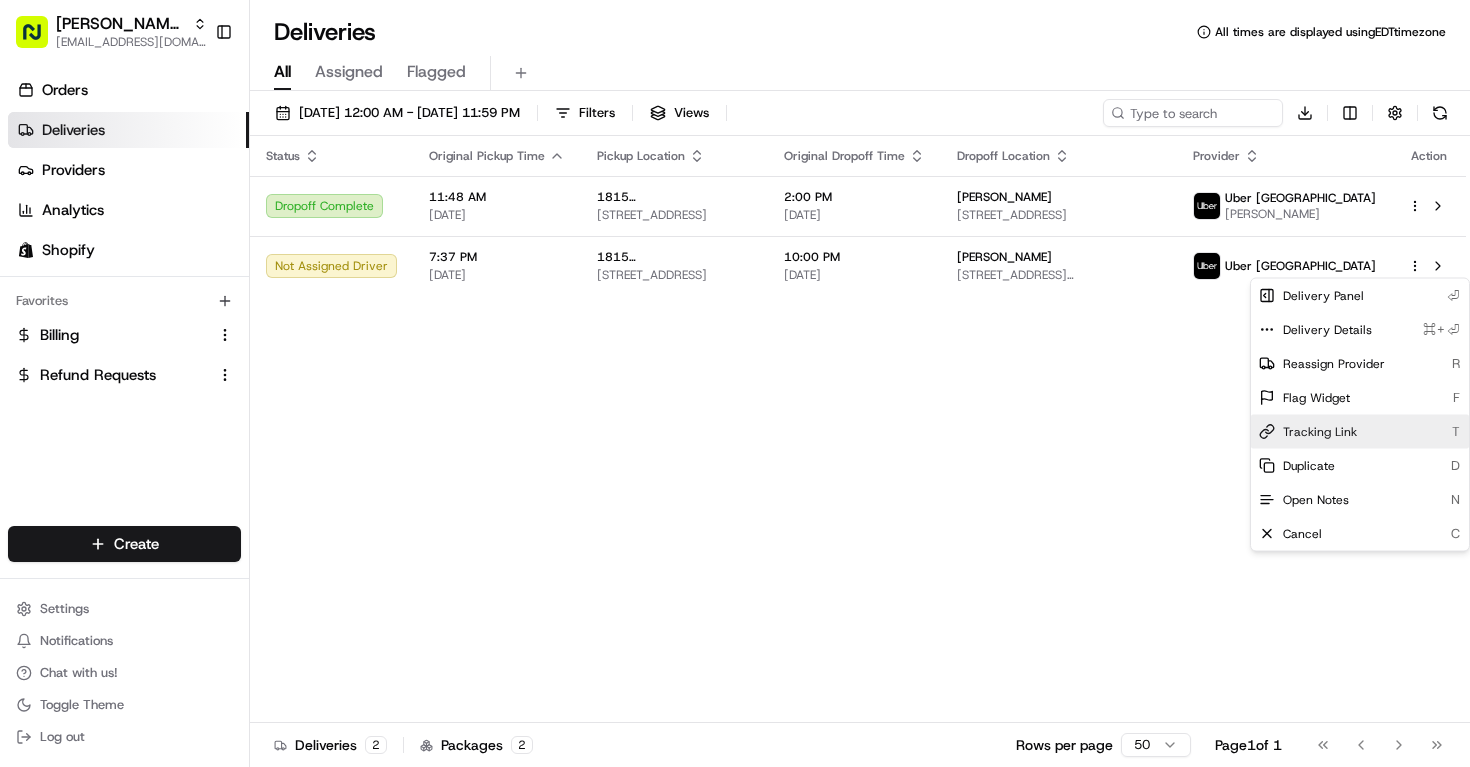 click on "Tracking Link" at bounding box center [1320, 432] 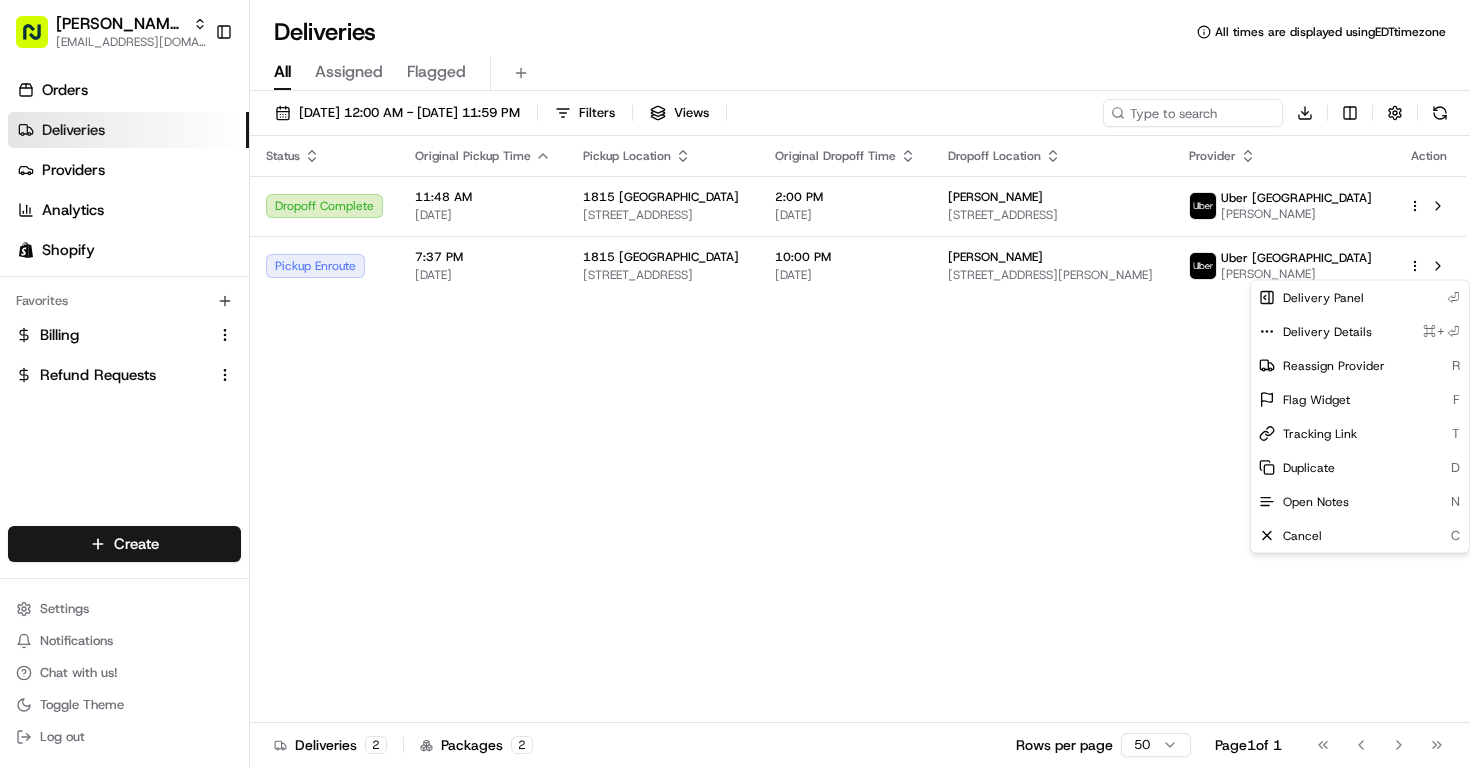 click on "[PERSON_NAME] MTL [PERSON_NAME][EMAIL_ADDRESS][DOMAIN_NAME] Toggle Sidebar Orders Deliveries Providers Analytics Shopify Favorites Billing Refund Requests Main Menu Members & Organization Organization Users Roles Preferences Customization Tracking Orchestration Automations Dispatch Strategy Locations Pickup Locations Dropoff Locations Billing Billing Refund Requests Integrations Notification Triggers Webhooks API Keys Request Logs Create Settings Notifications Chat with us! Toggle Theme Log out Deliveries All times are displayed using  EDT  timezone All Assigned Flagged [DATE] 12:00 AM - [DATE] 11:59 PM Filters Views Download Status Original Pickup Time Pickup Location Original Dropoff Time Dropoff Location Provider Action Dropoff Complete 11:48 AM [DATE] [STREET_ADDRESS] 2:00 PM [DATE] [PERSON_NAME] [STREET_ADDRESS] [GEOGRAPHIC_DATA] [GEOGRAPHIC_DATA] [PERSON_NAME] Pickup Enroute 7:37 PM [DATE] [STREET_ADDRESS][GEOGRAPHIC_DATA] 10:00 PM [DATE] 2" at bounding box center (735, 383) 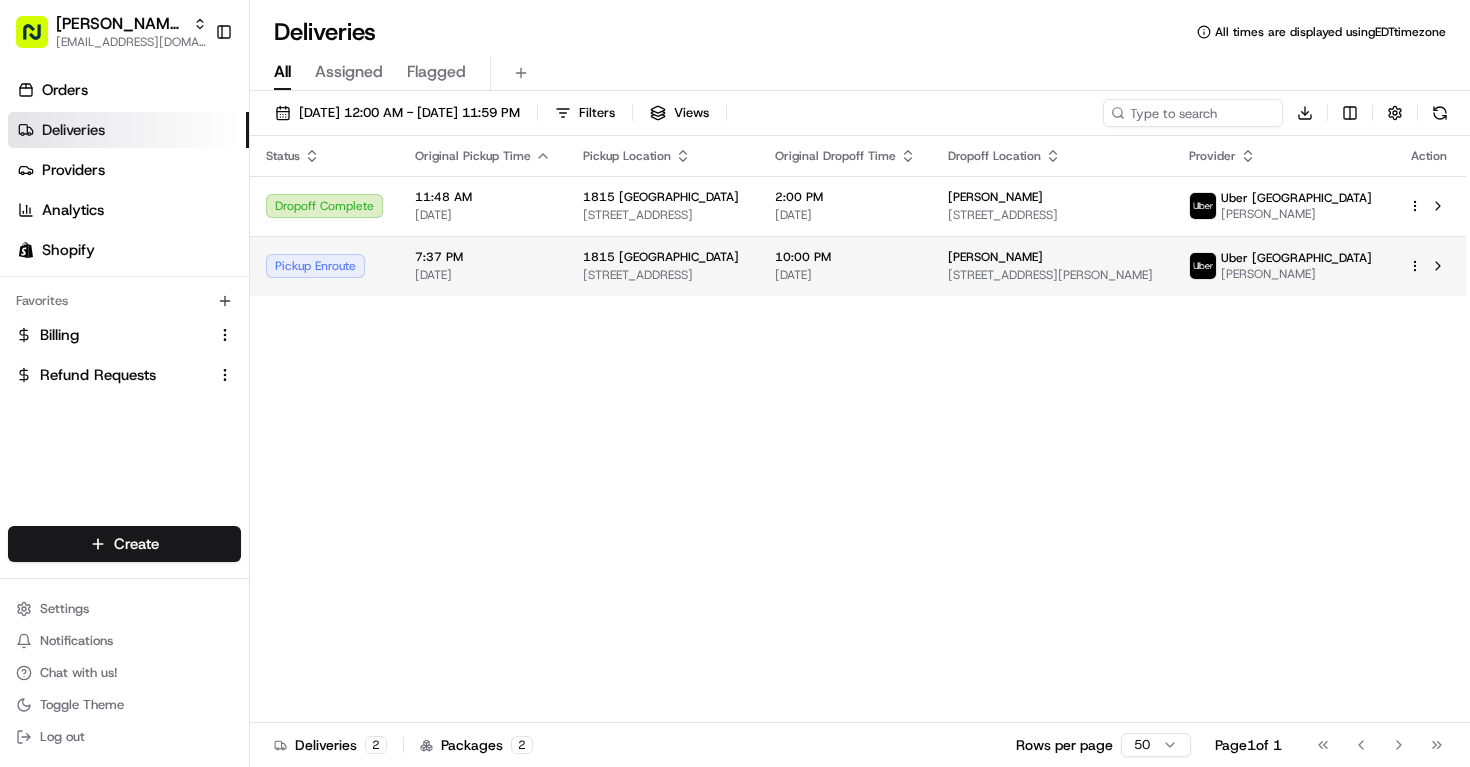 click on "[STREET_ADDRESS]" at bounding box center [663, 266] 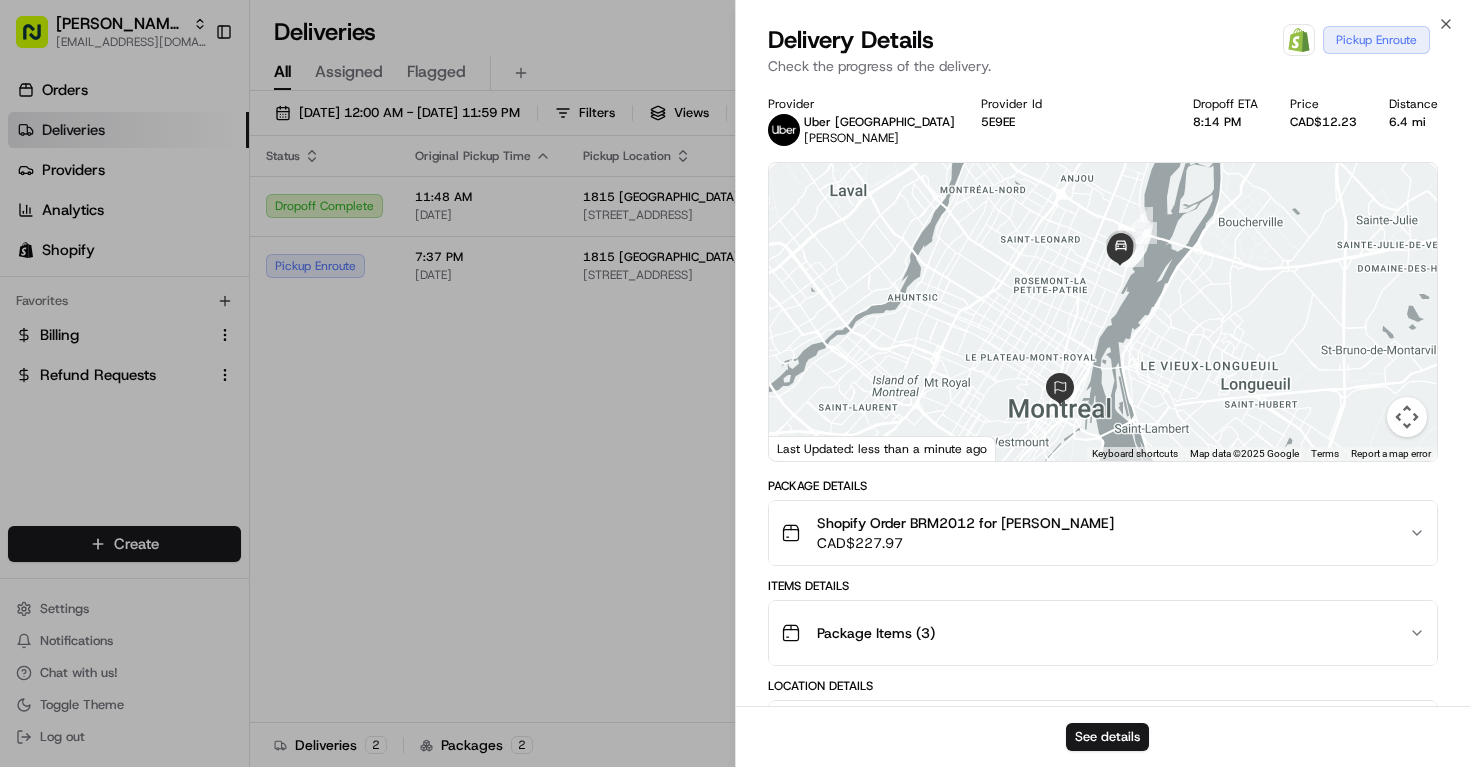 click at bounding box center [1103, 312] 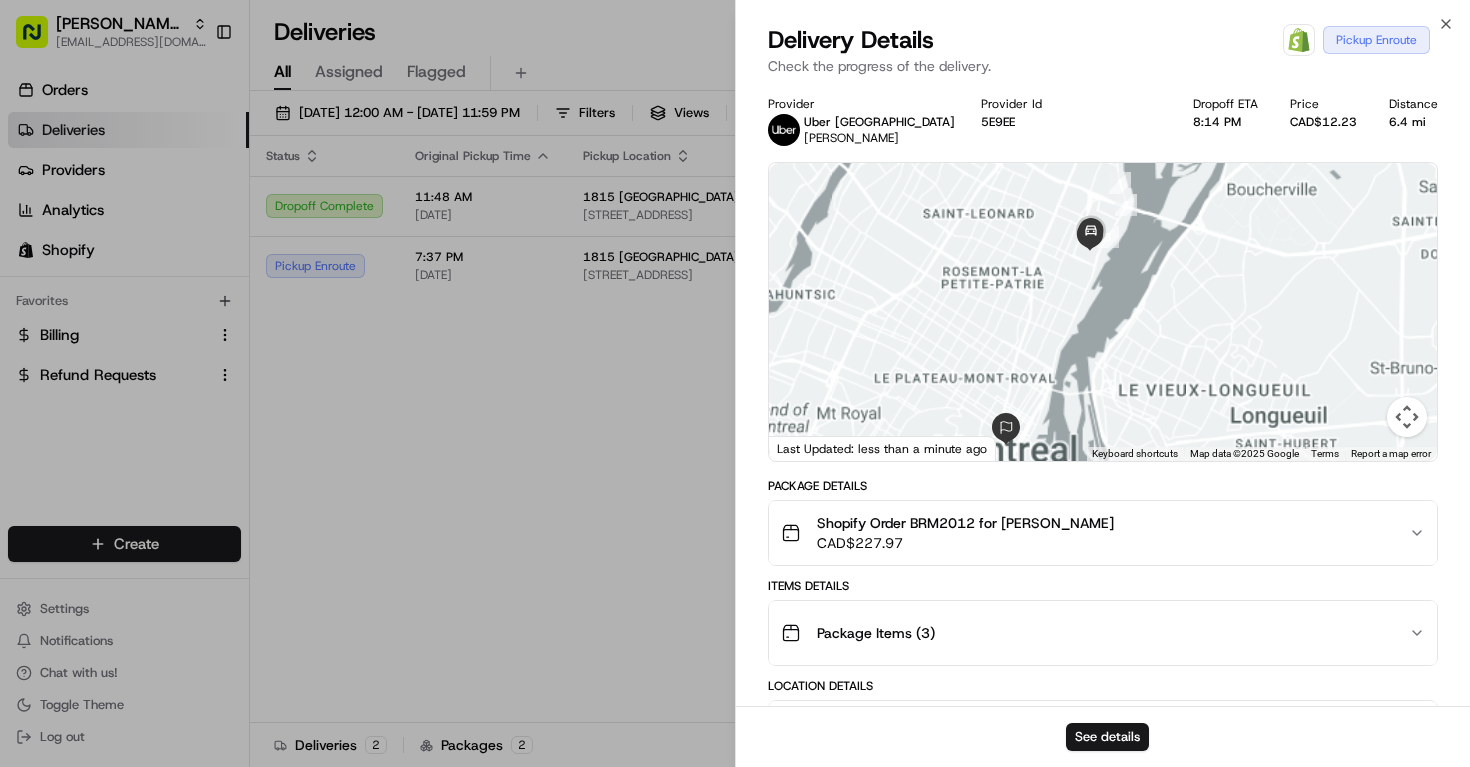 click at bounding box center (1103, 312) 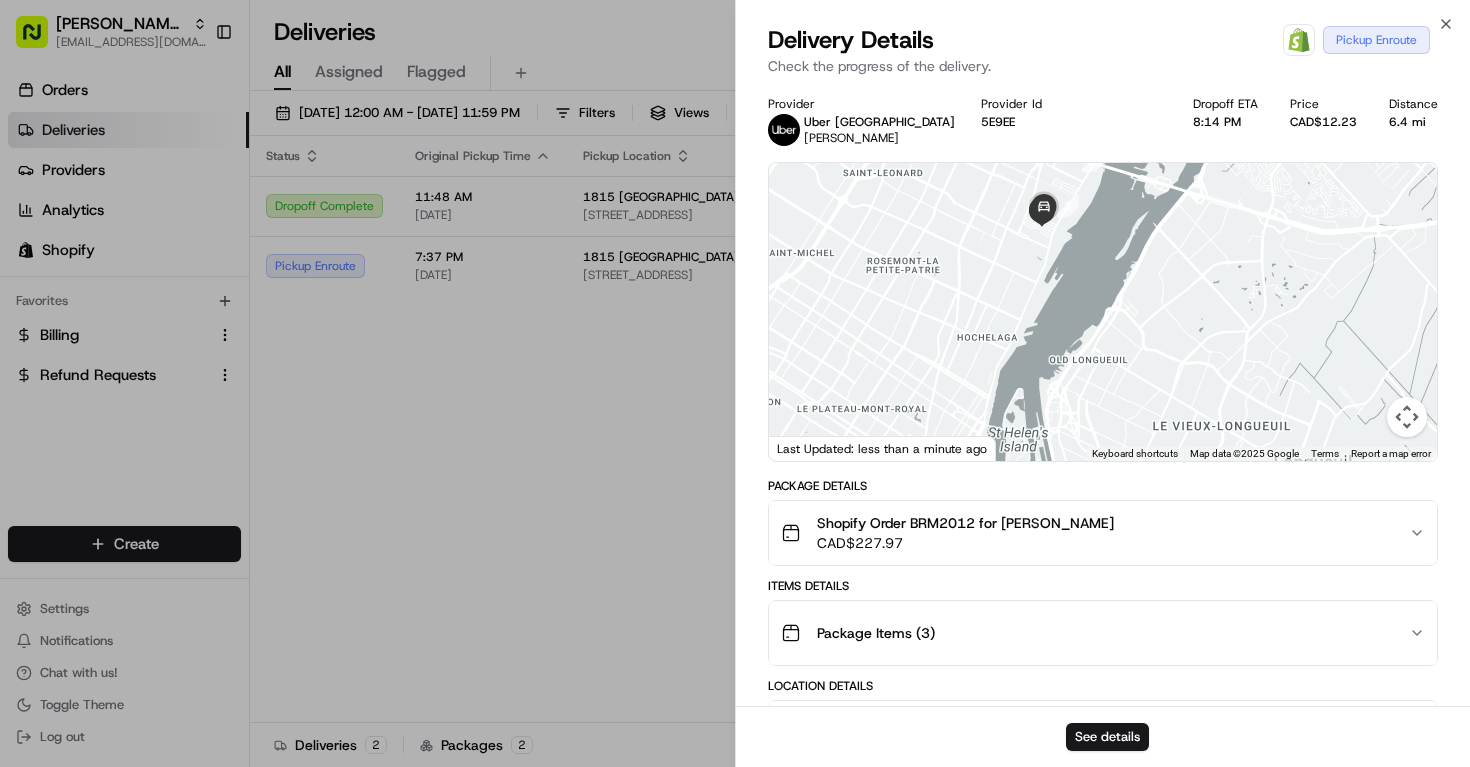 click at bounding box center (1103, 312) 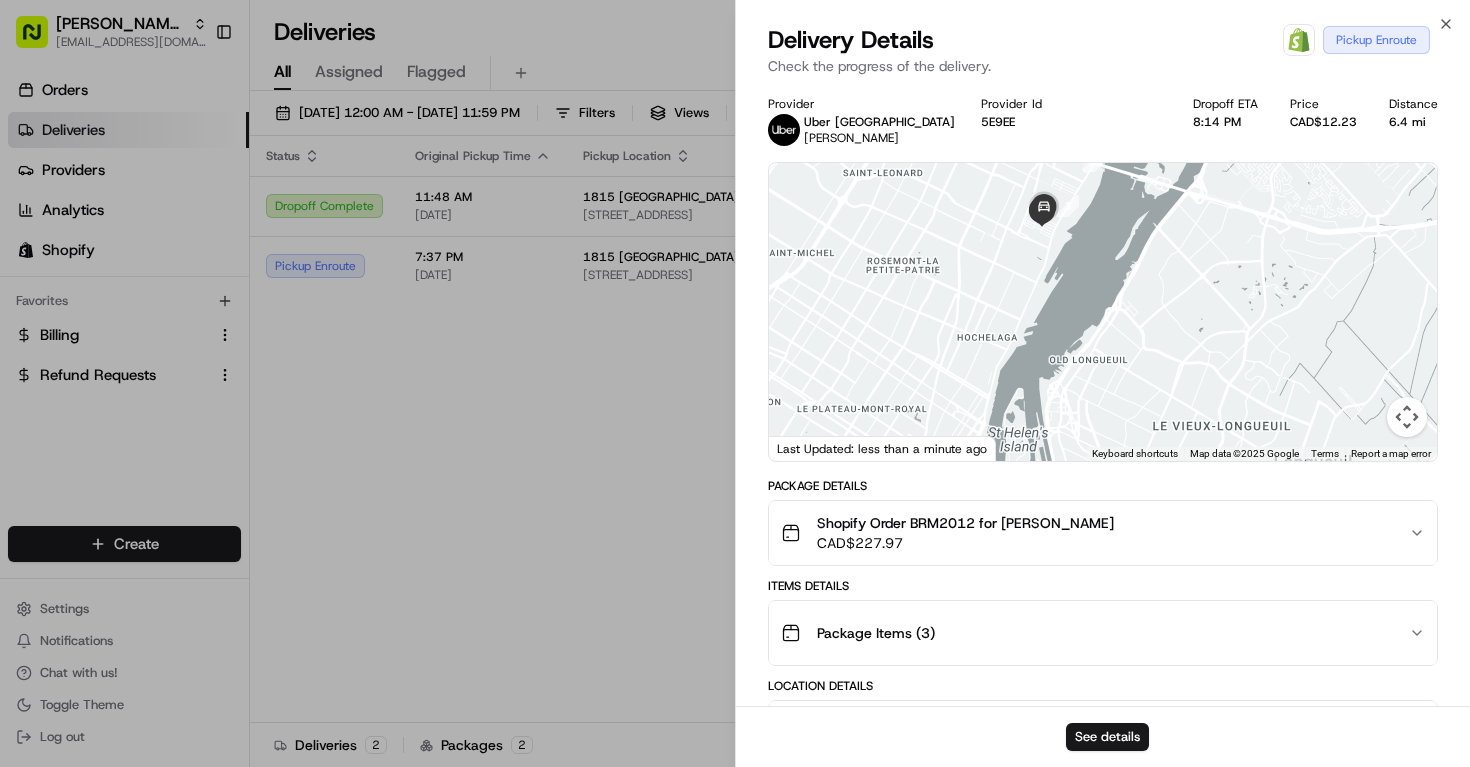 click at bounding box center [1103, 312] 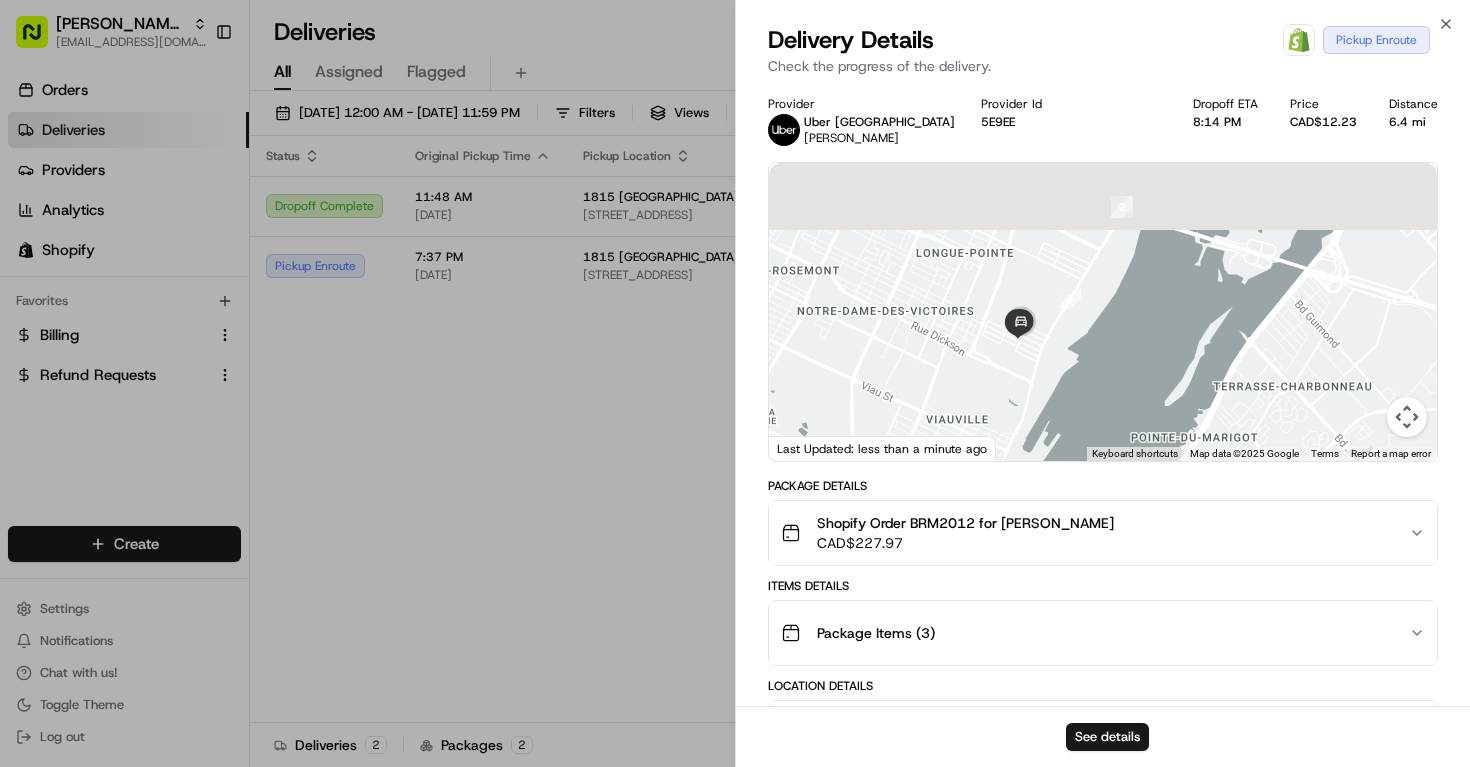 drag, startPoint x: 1083, startPoint y: 261, endPoint x: 1101, endPoint y: 411, distance: 151.07614 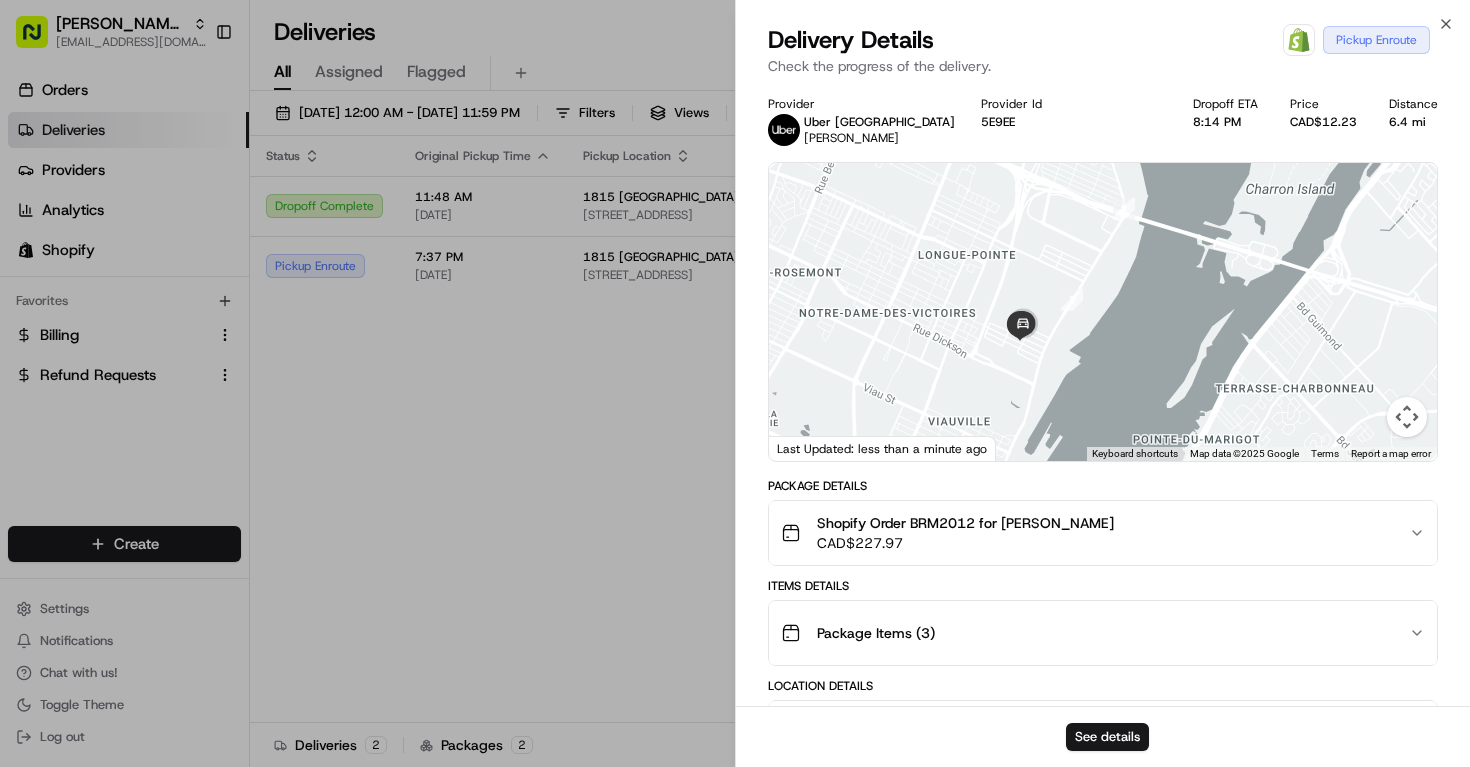click at bounding box center (1103, 312) 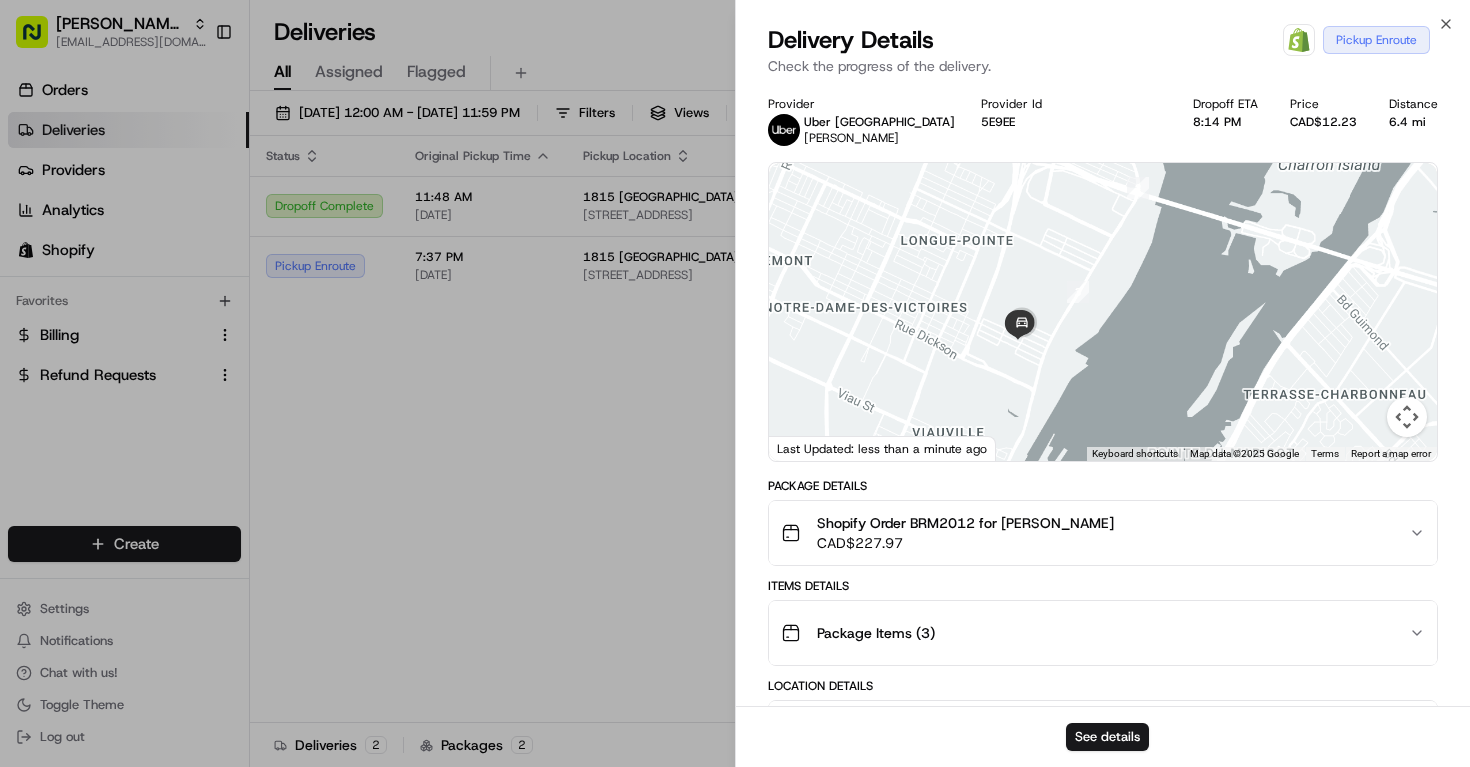 click at bounding box center (1103, 312) 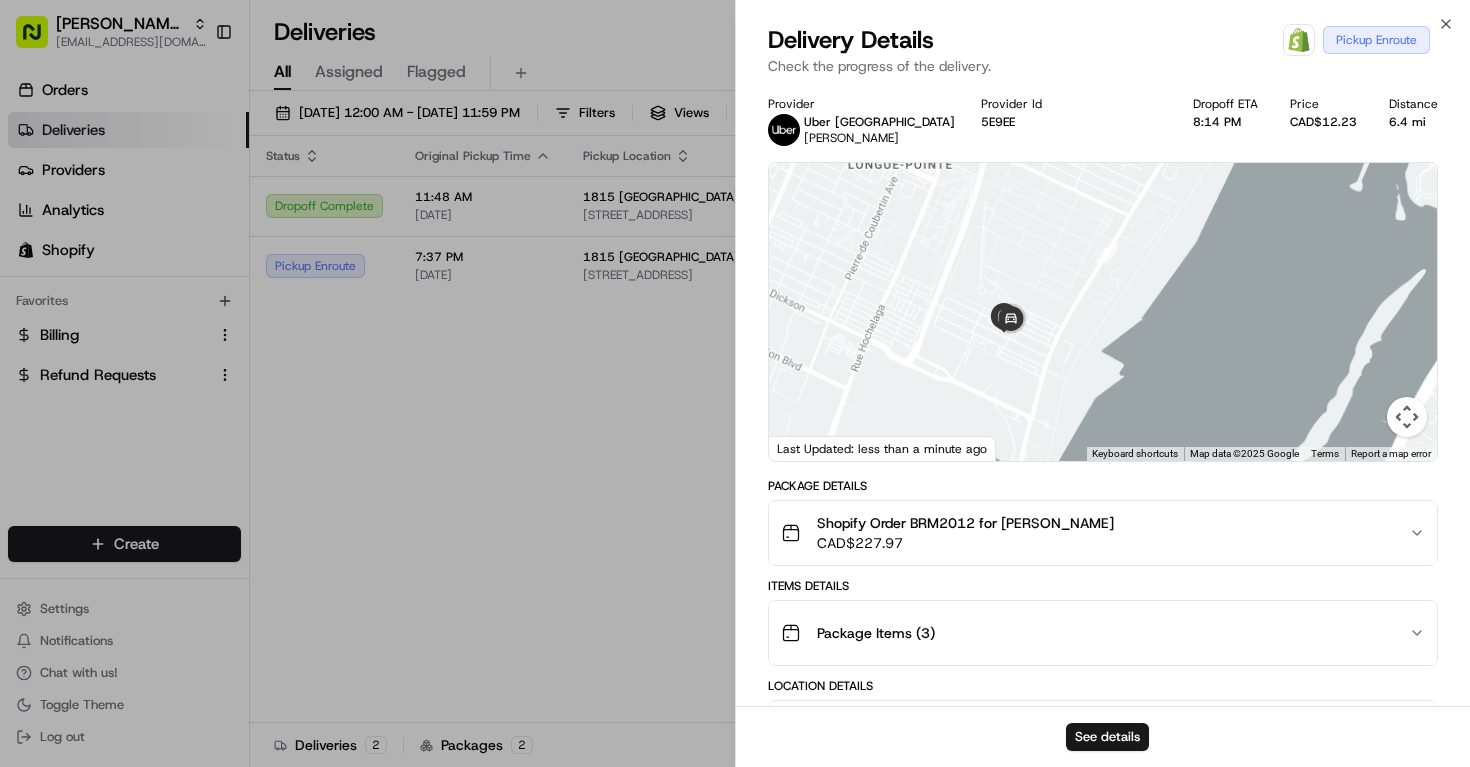 click at bounding box center (1103, 312) 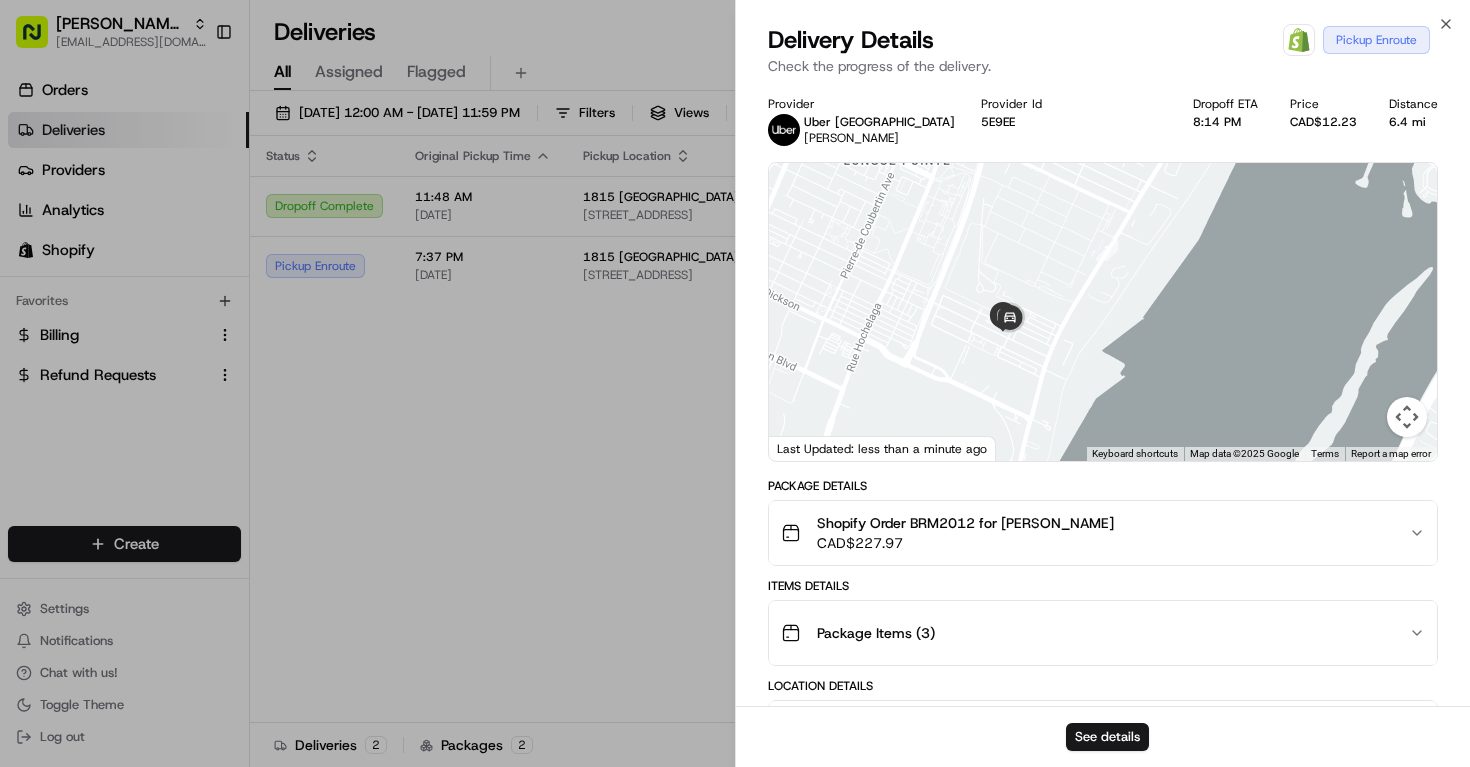 click at bounding box center (1103, 312) 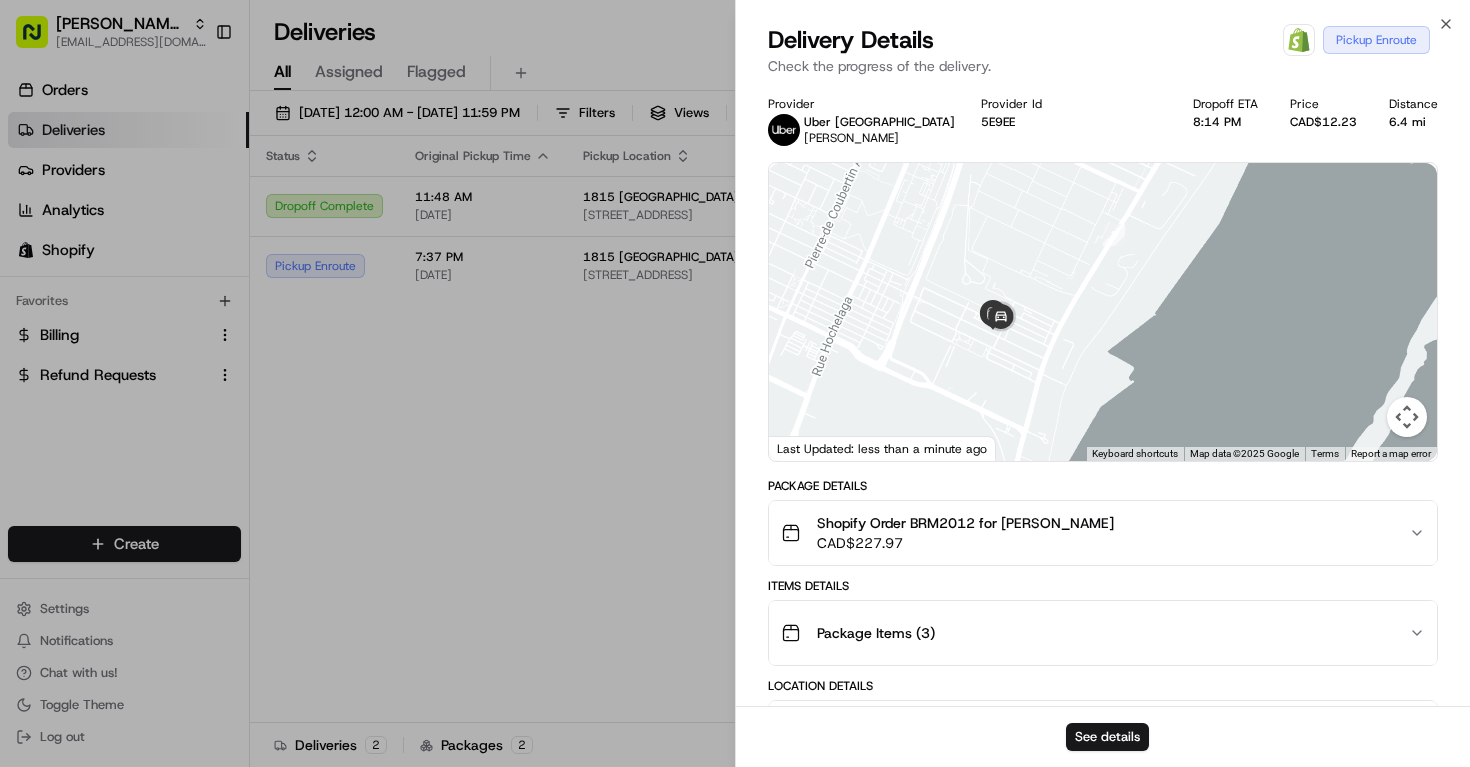 click at bounding box center (1103, 312) 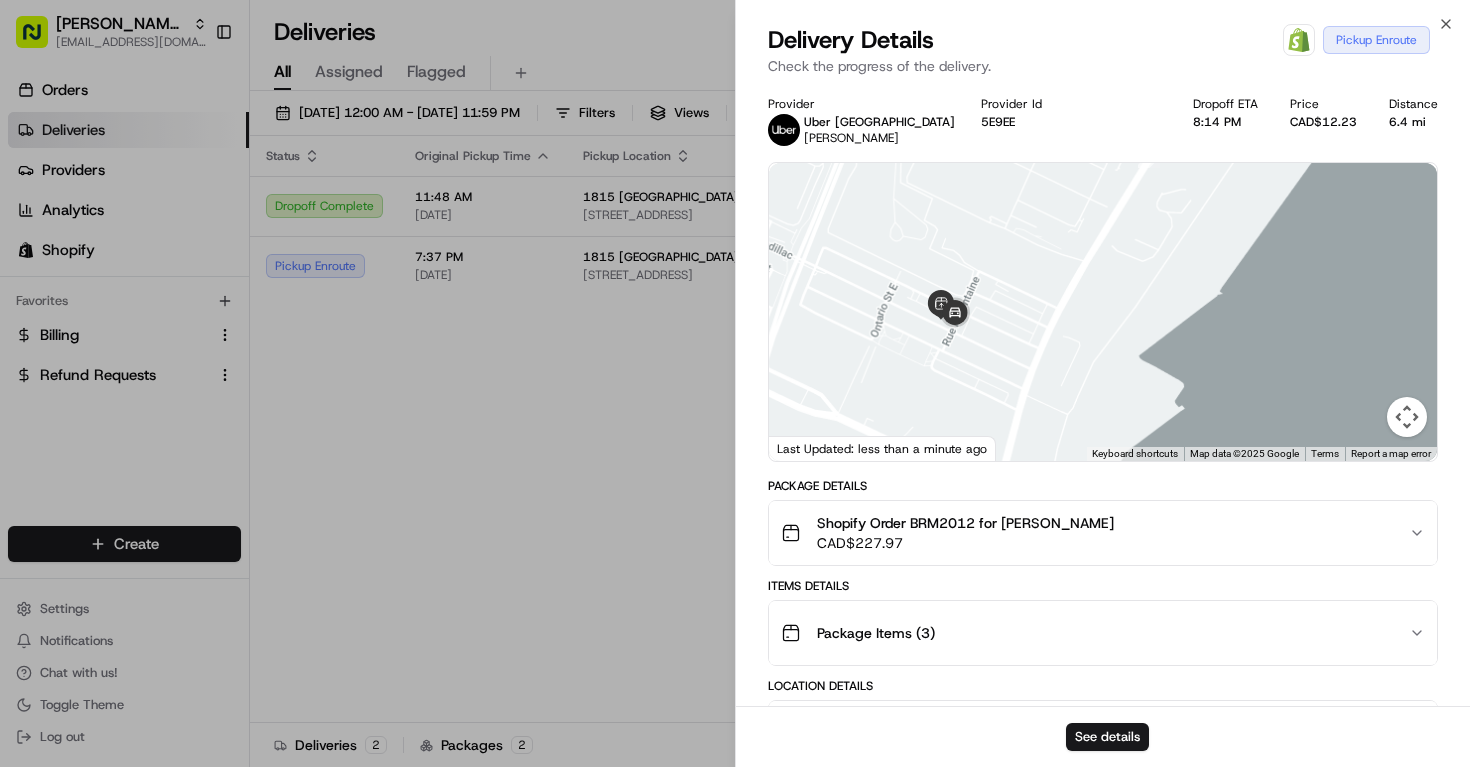 click at bounding box center (1103, 312) 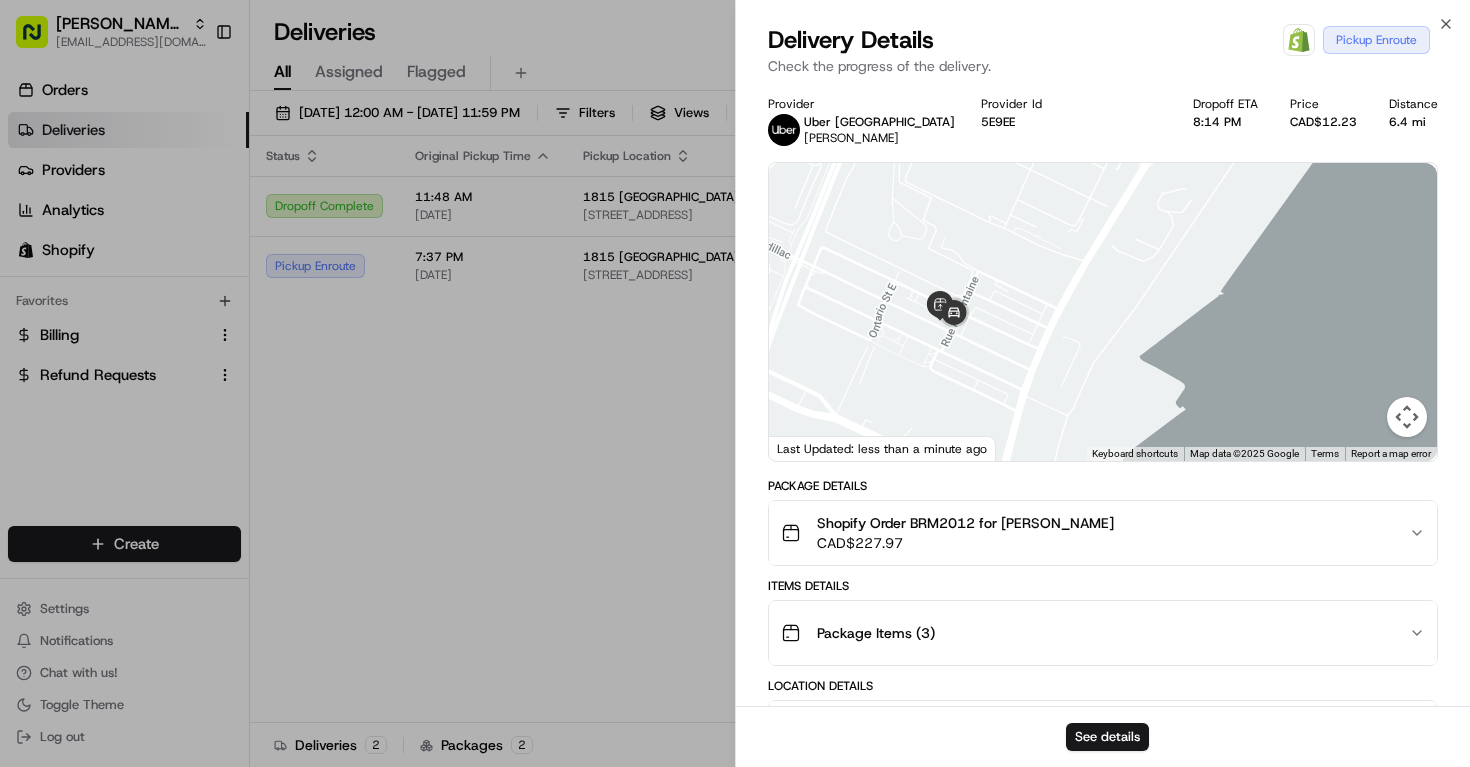 click at bounding box center [1103, 312] 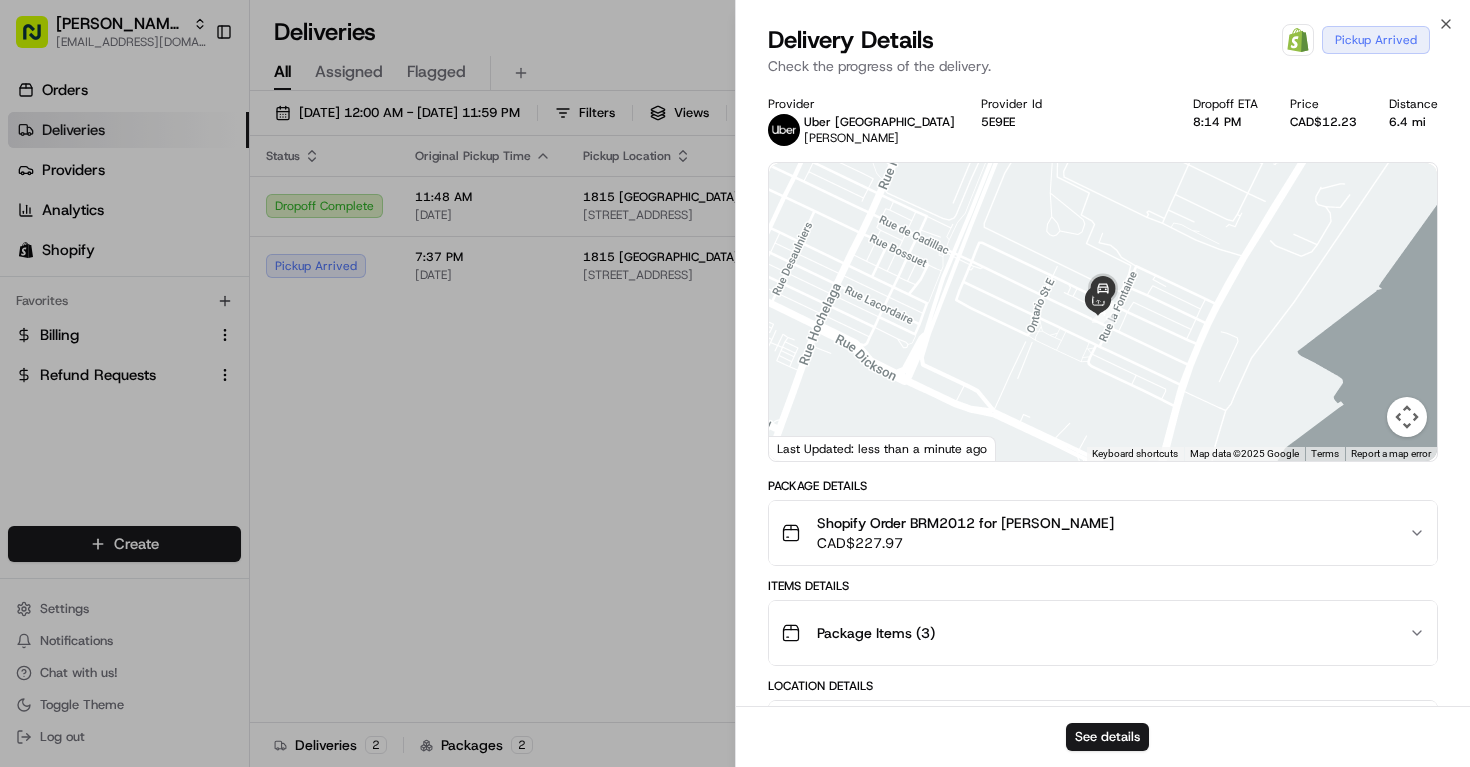 click at bounding box center [1103, 312] 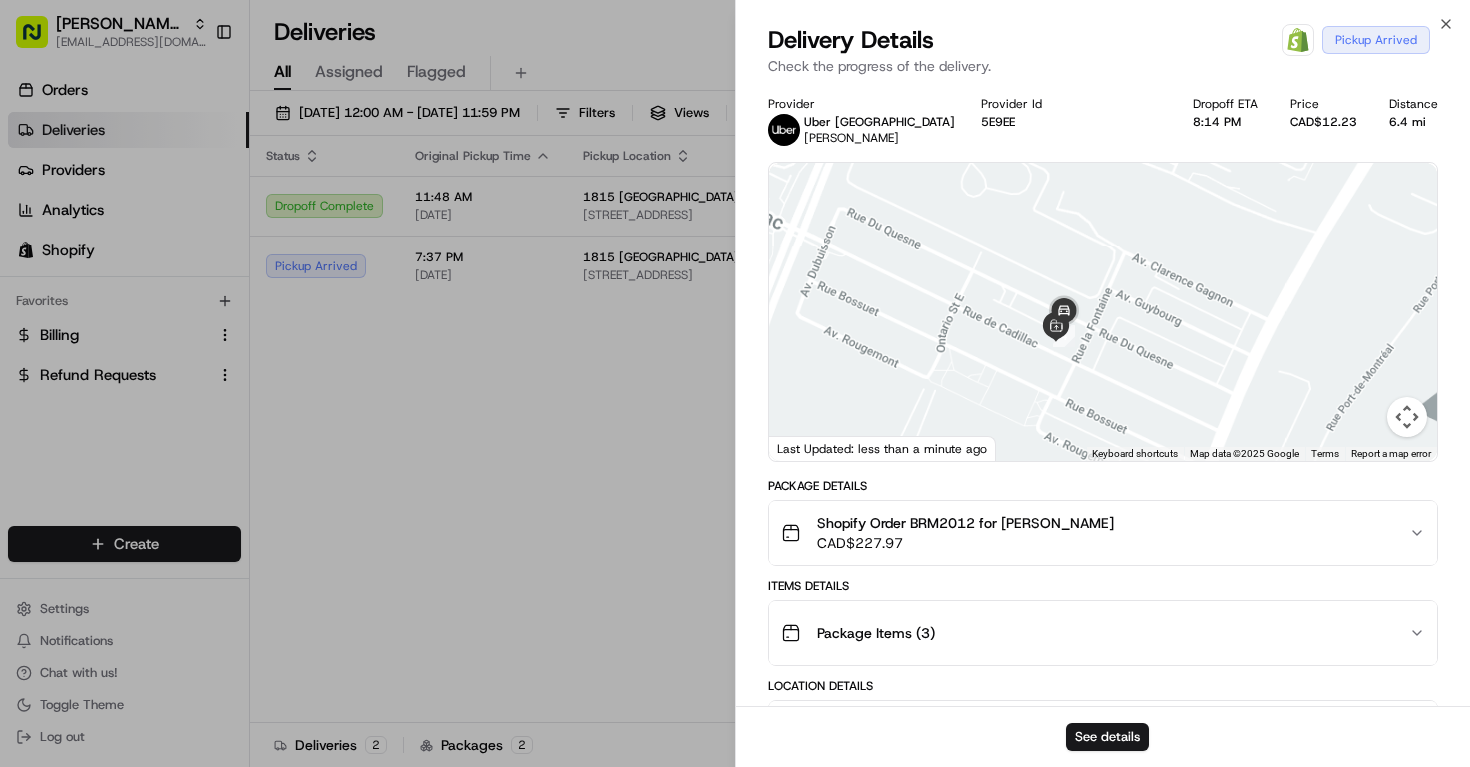 click at bounding box center [1103, 312] 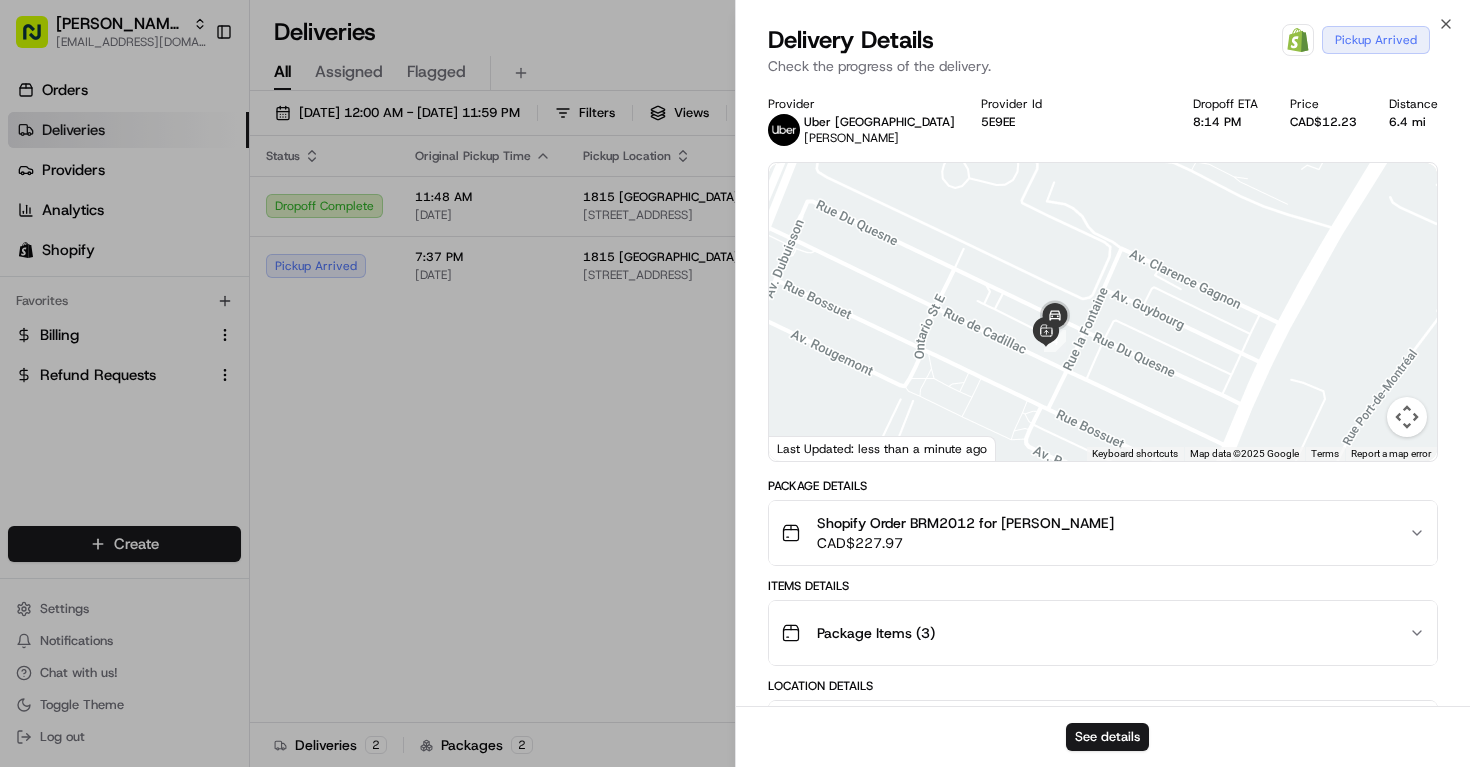 click at bounding box center (1103, 312) 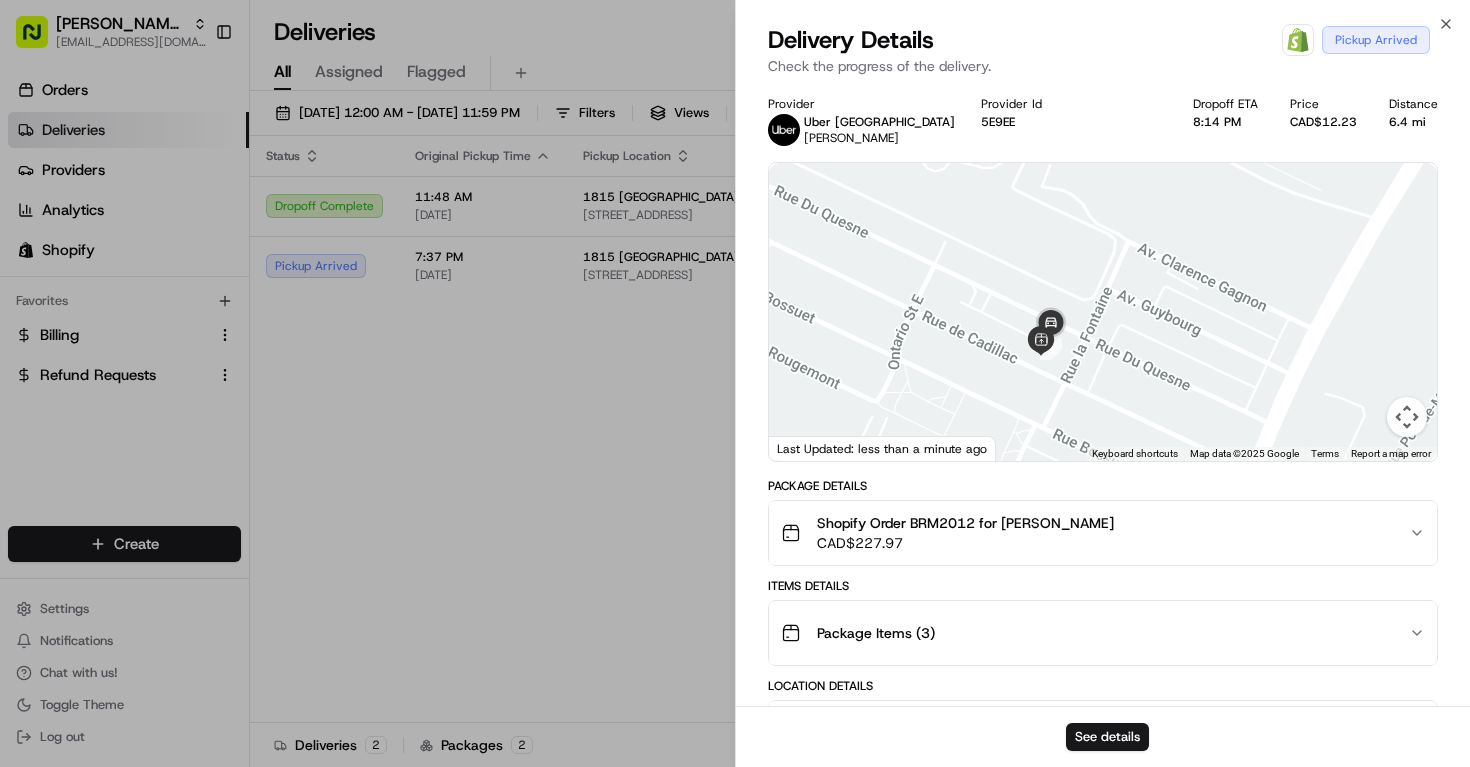 click at bounding box center [1103, 312] 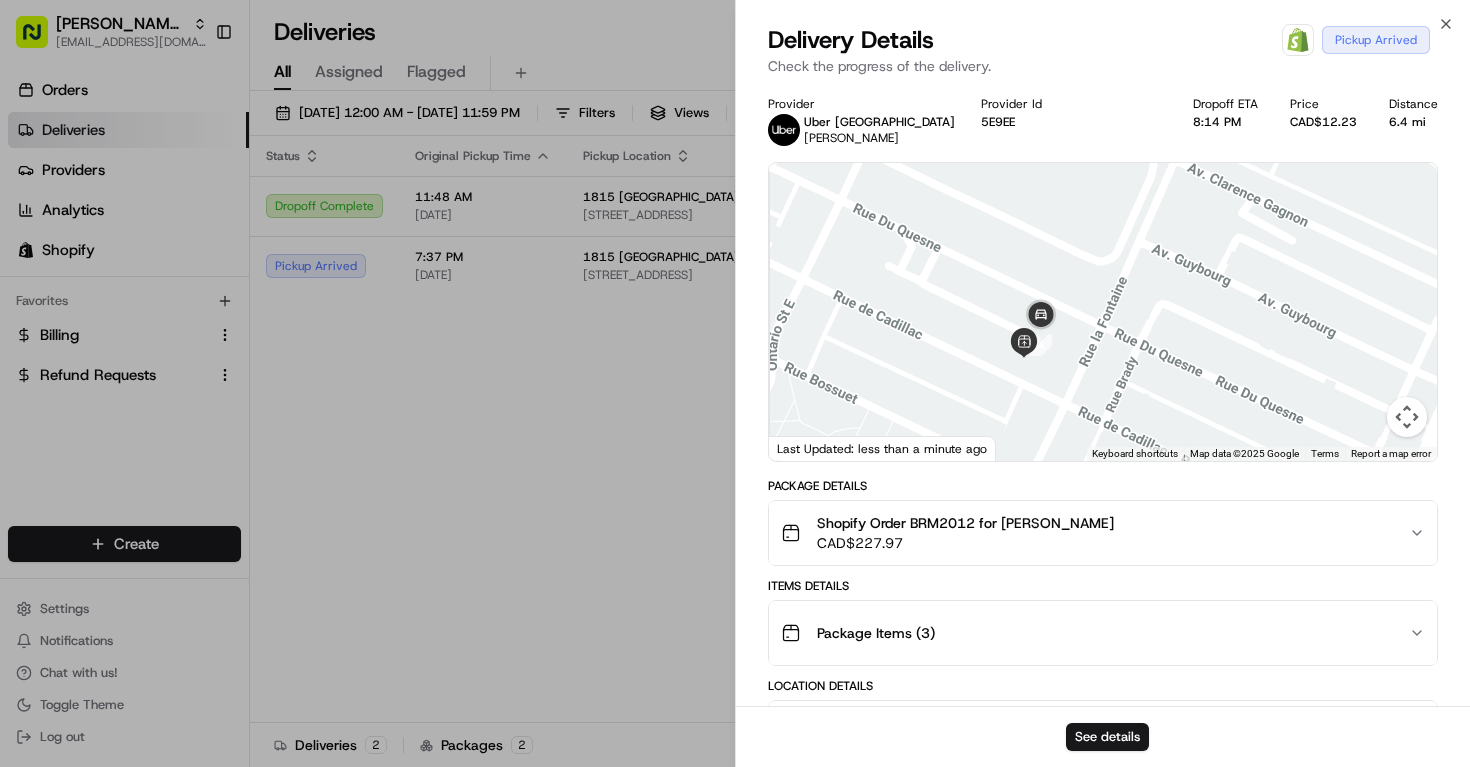 drag, startPoint x: 1077, startPoint y: 316, endPoint x: 1091, endPoint y: 263, distance: 54.81788 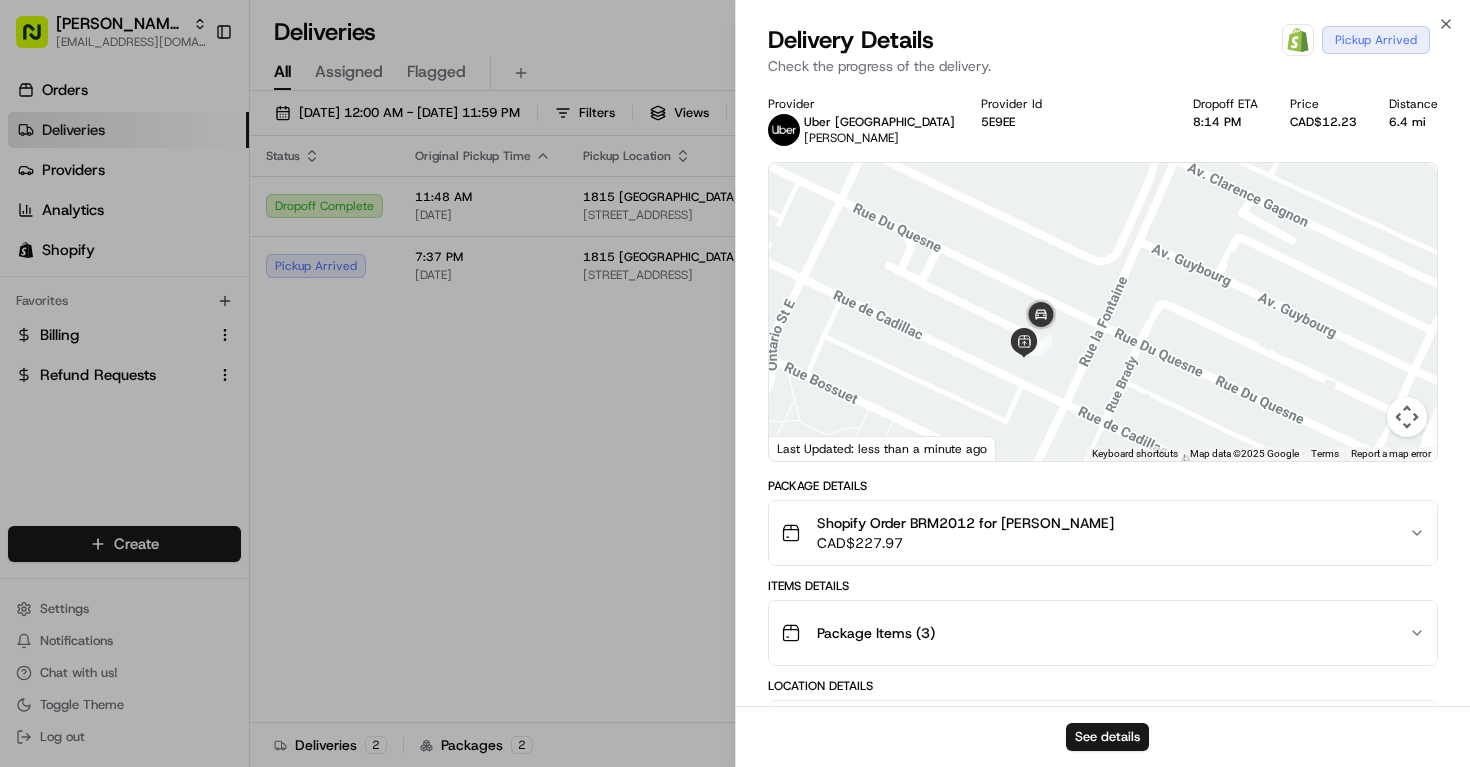 click at bounding box center (1103, 312) 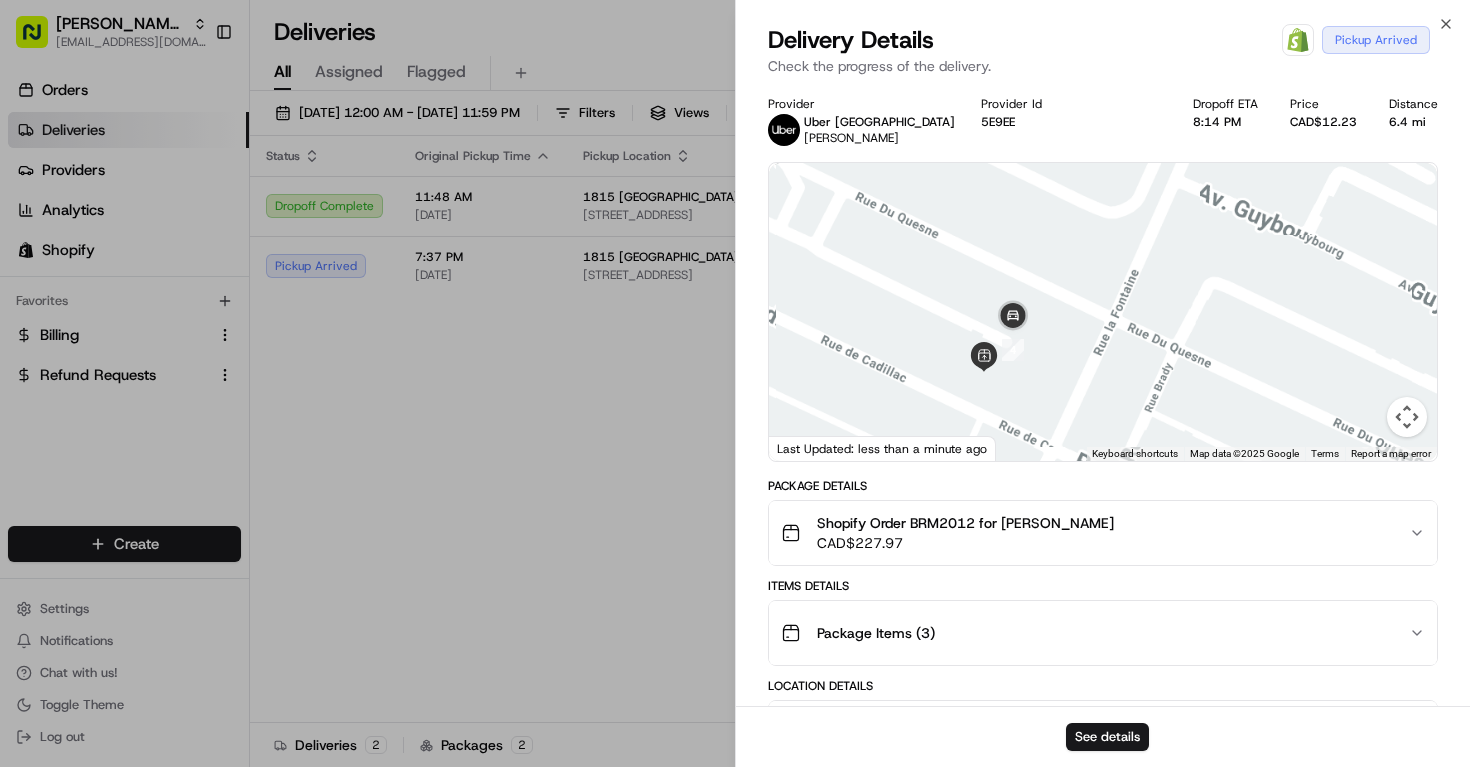 click at bounding box center [1103, 312] 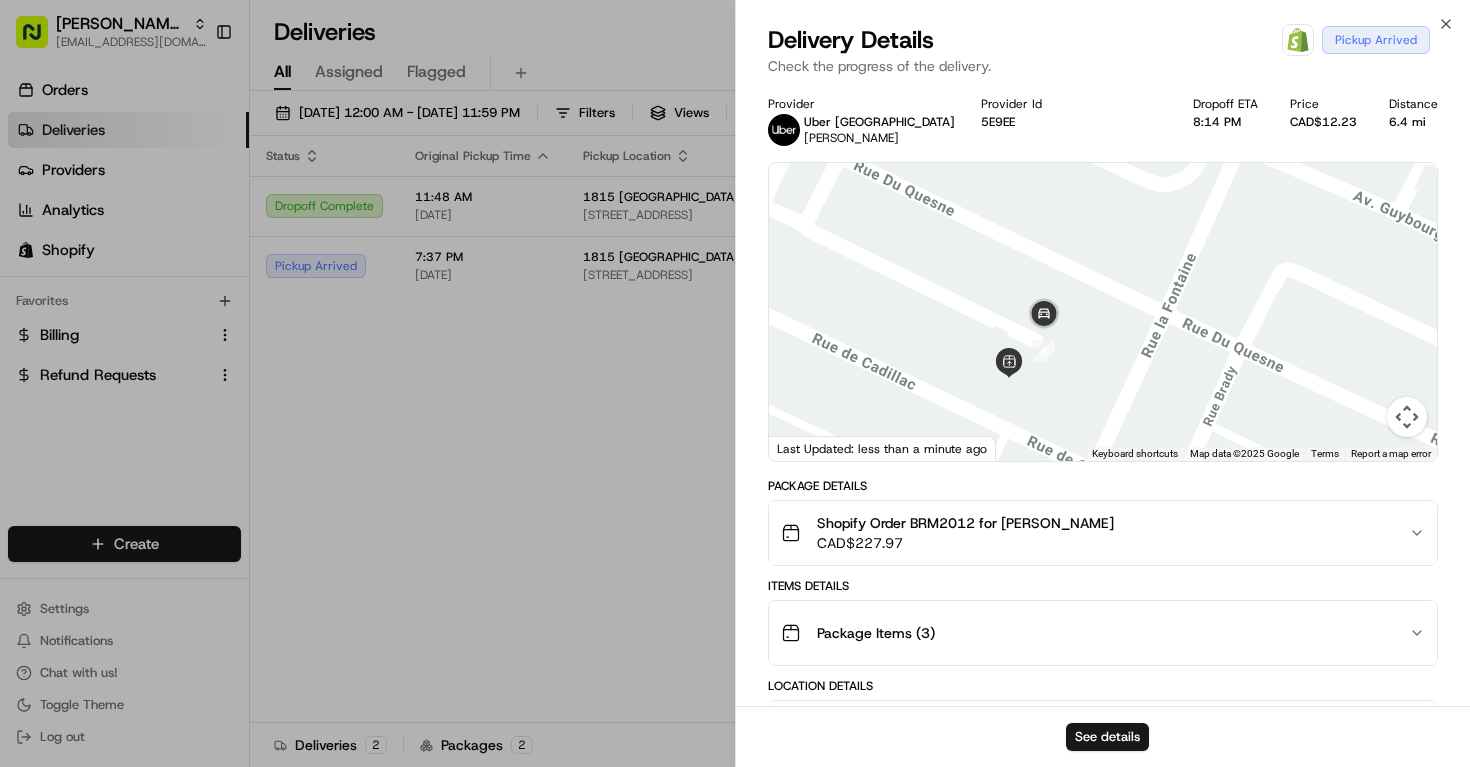 drag, startPoint x: 1040, startPoint y: 350, endPoint x: 1093, endPoint y: 348, distance: 53.037724 